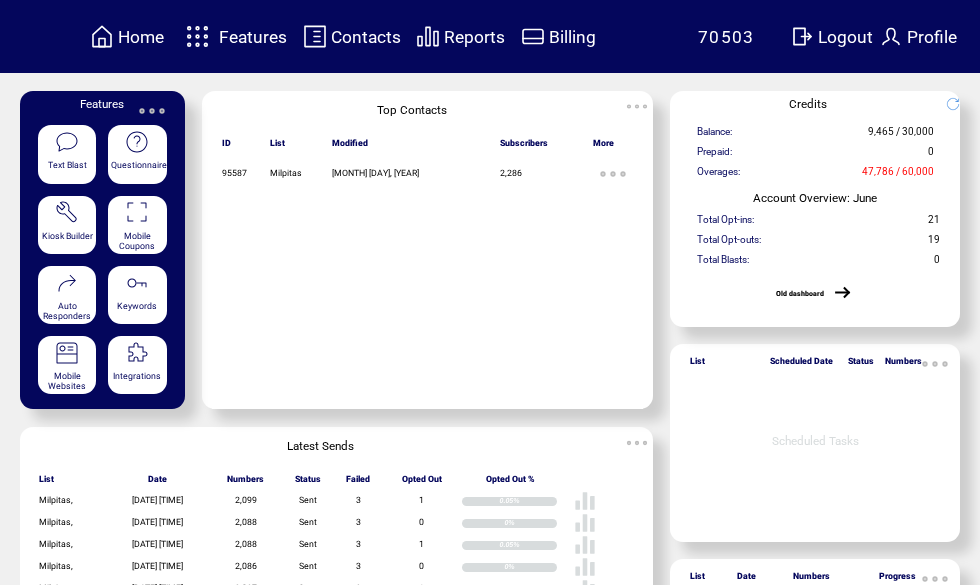 scroll, scrollTop: 0, scrollLeft: 0, axis: both 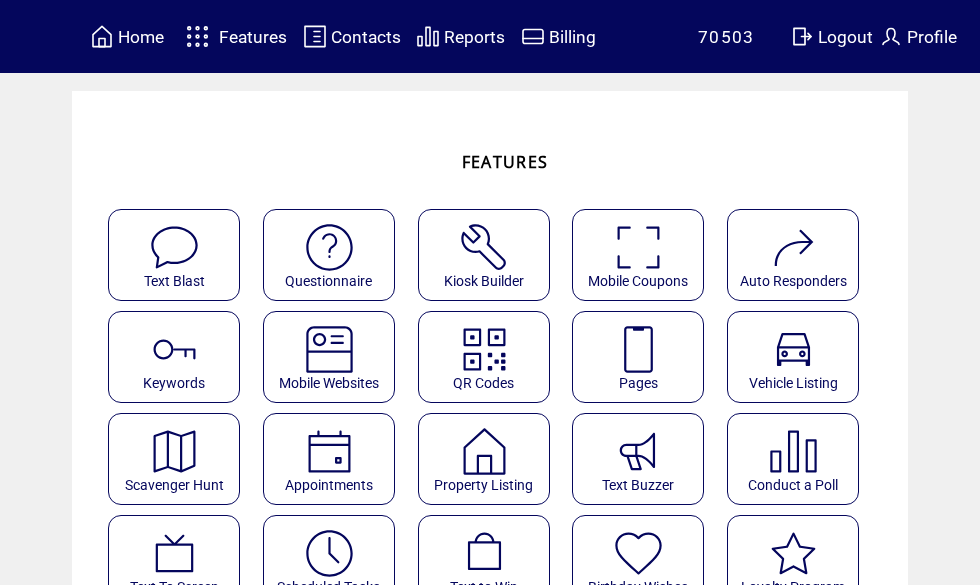 click at bounding box center (638, 349) 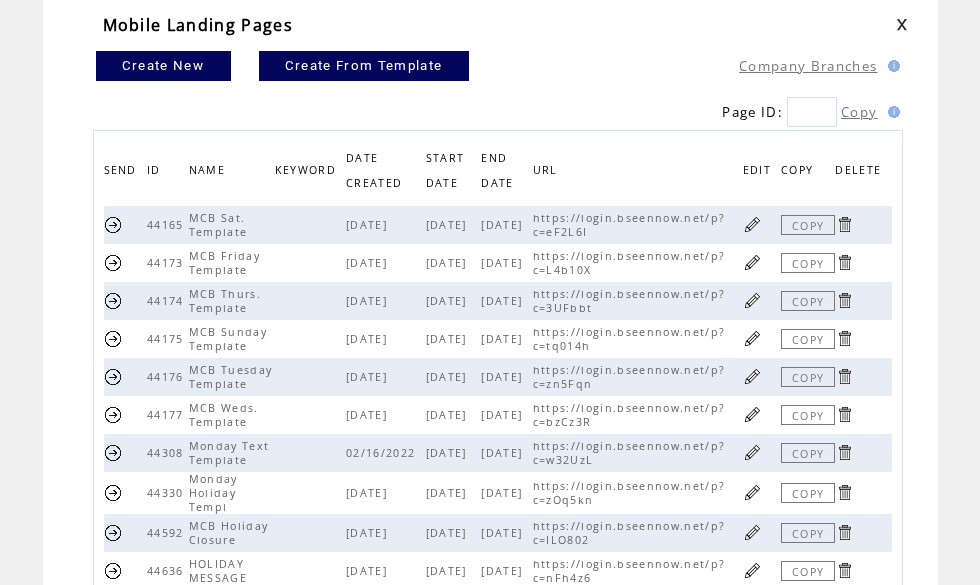scroll, scrollTop: 122, scrollLeft: 0, axis: vertical 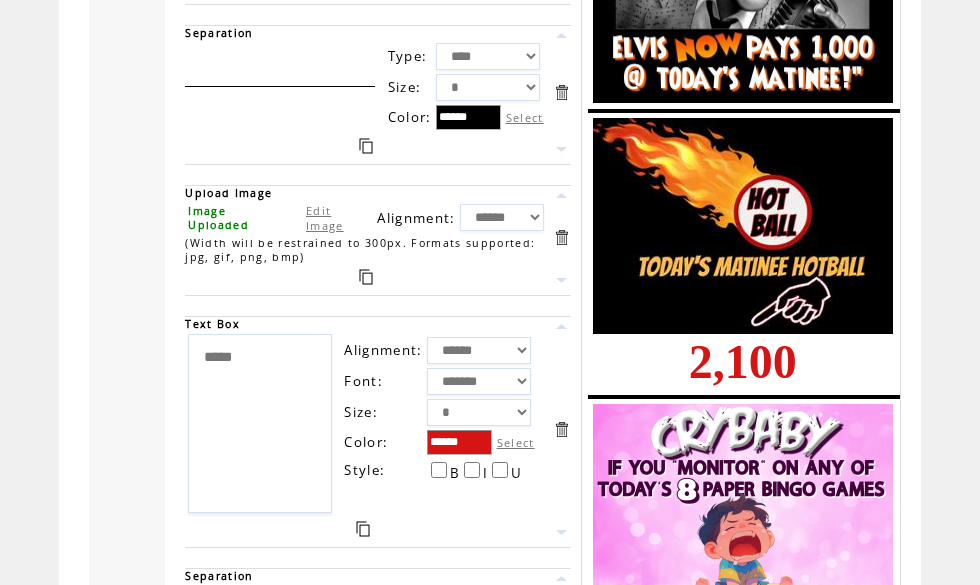 click on "*****" at bounding box center (260, 423) 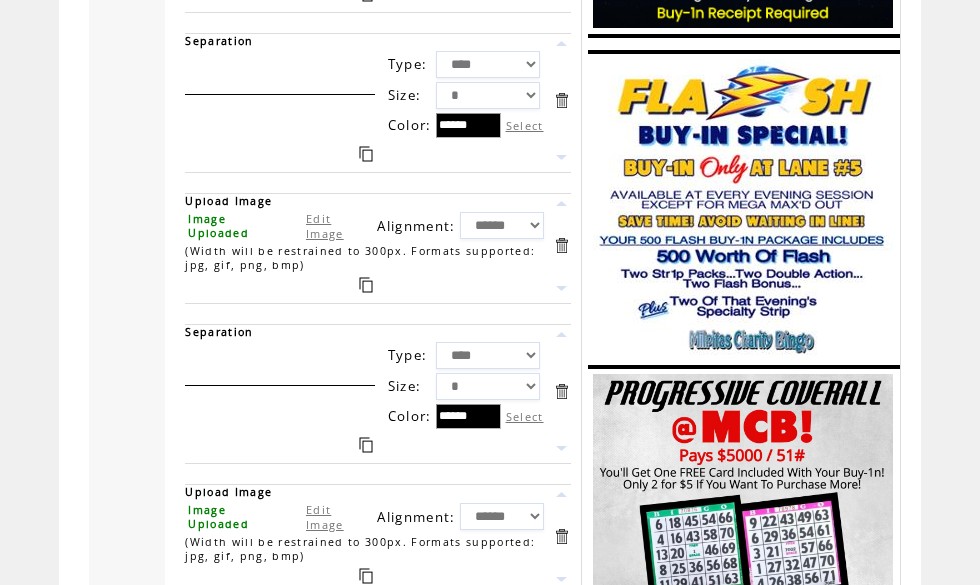 scroll, scrollTop: 2284, scrollLeft: 0, axis: vertical 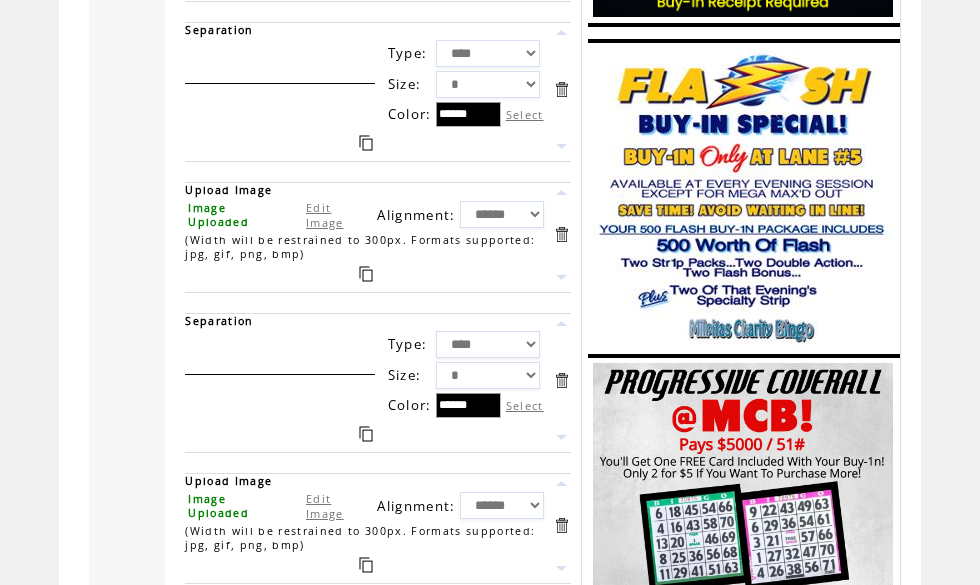 type on "*****" 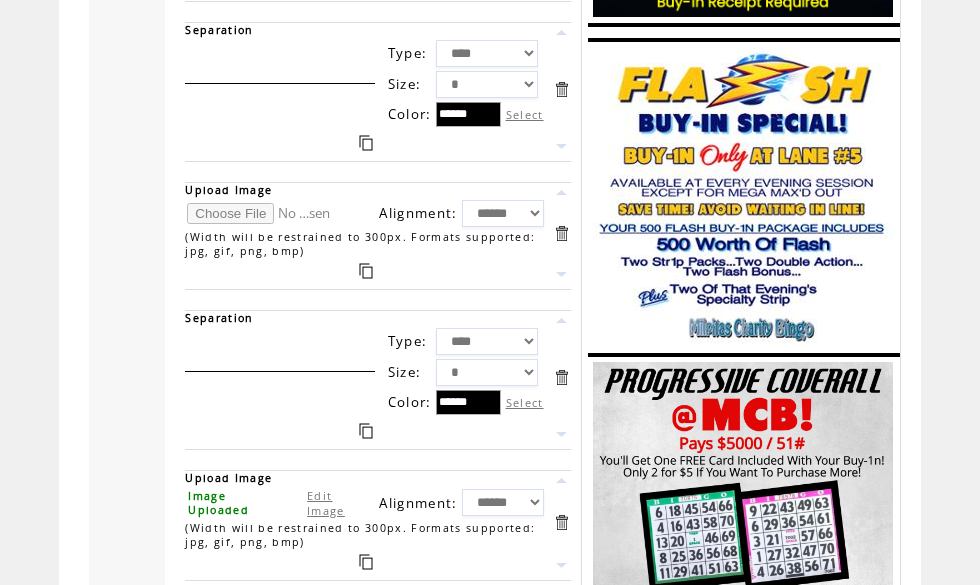 click at bounding box center [262, 213] 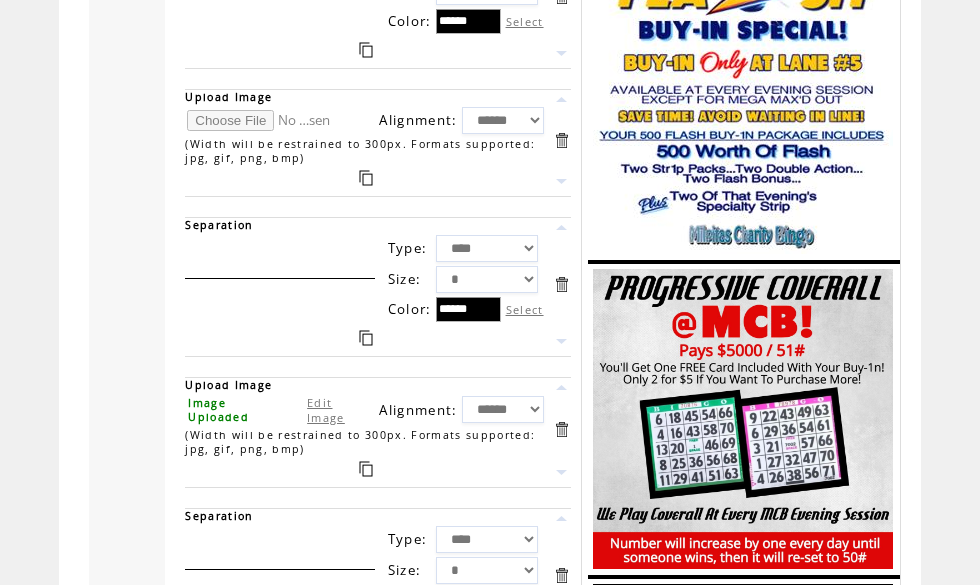 click at bounding box center [262, 120] 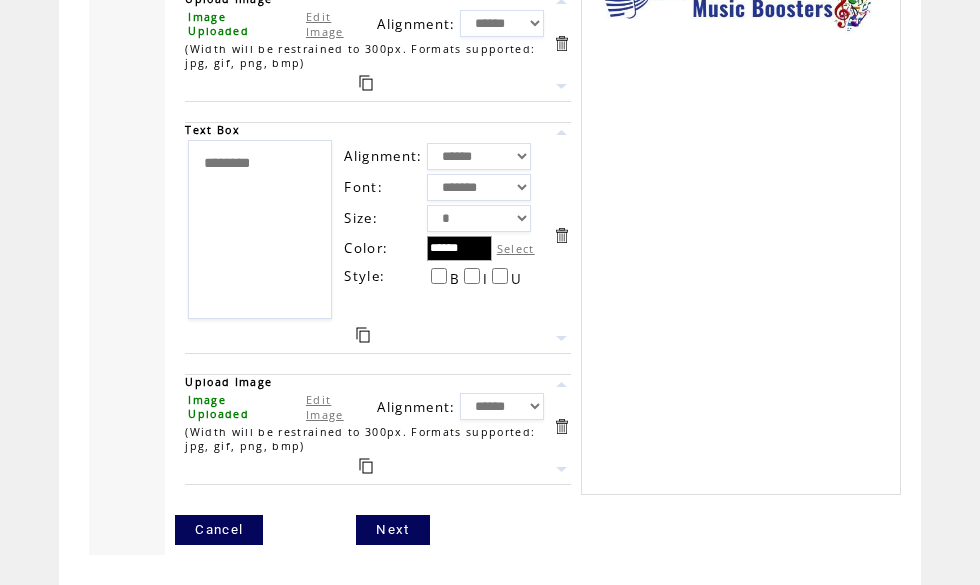 scroll, scrollTop: 5136, scrollLeft: 0, axis: vertical 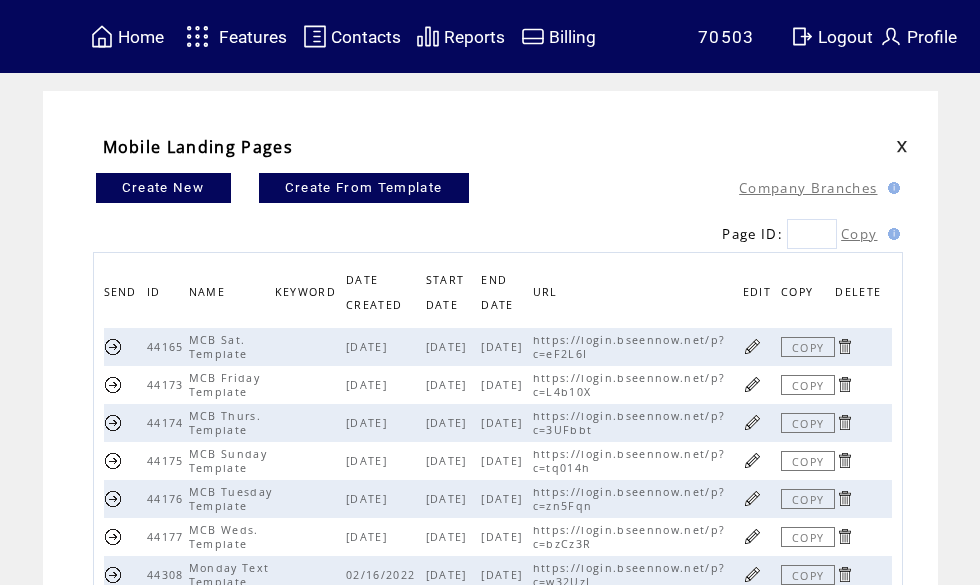 click on "Features" at bounding box center (253, 37) 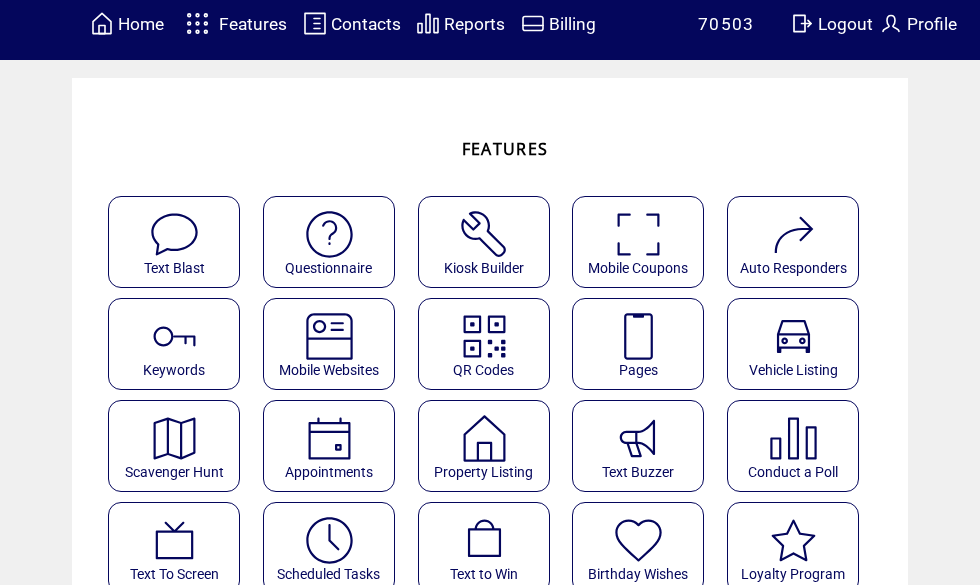 scroll, scrollTop: 21, scrollLeft: 0, axis: vertical 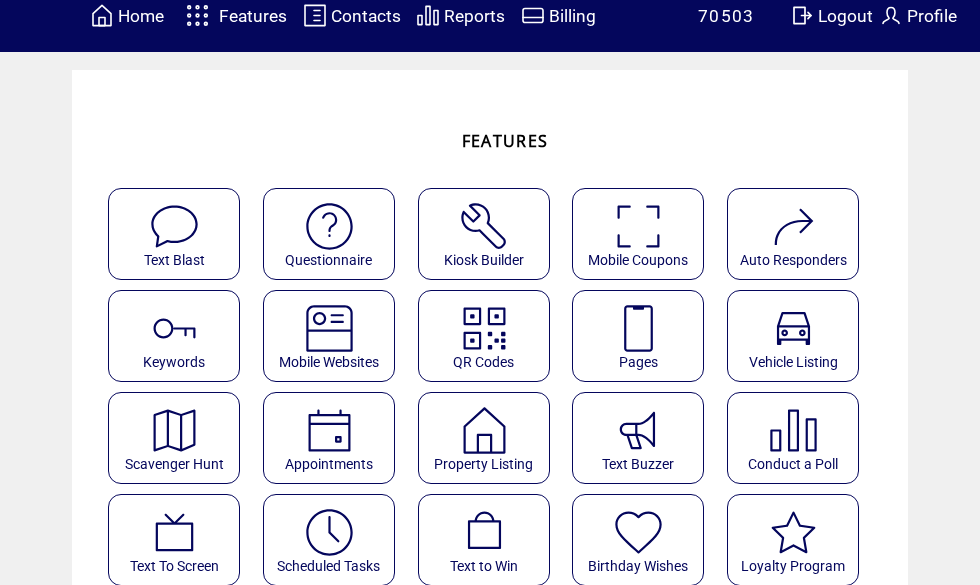 click at bounding box center [329, 532] 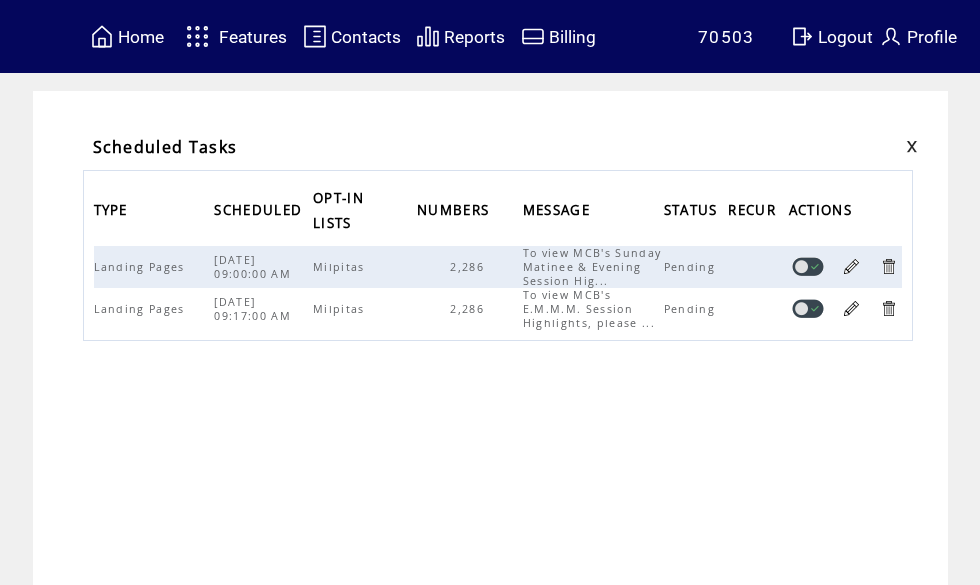 scroll, scrollTop: 0, scrollLeft: 0, axis: both 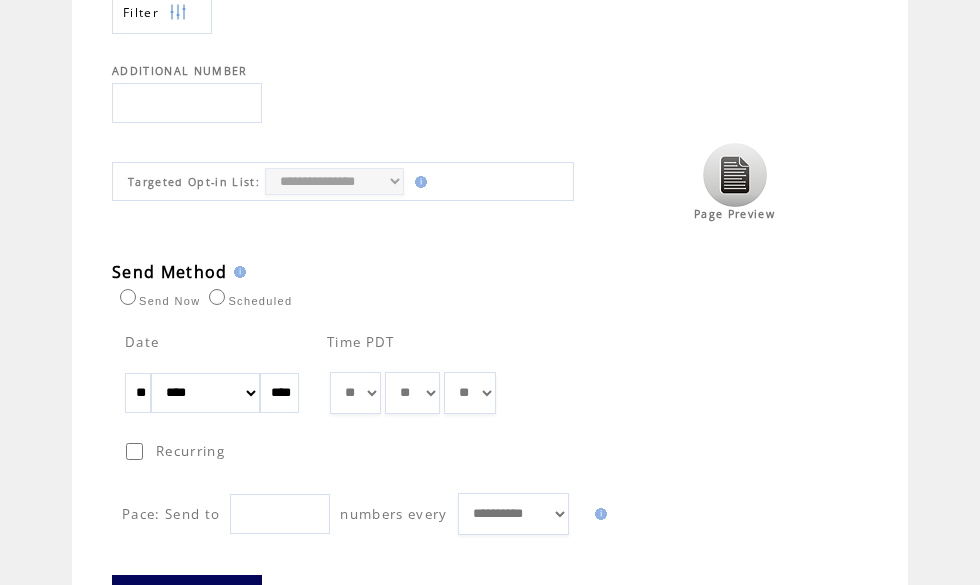 click on "Page Preview" at bounding box center [734, 214] 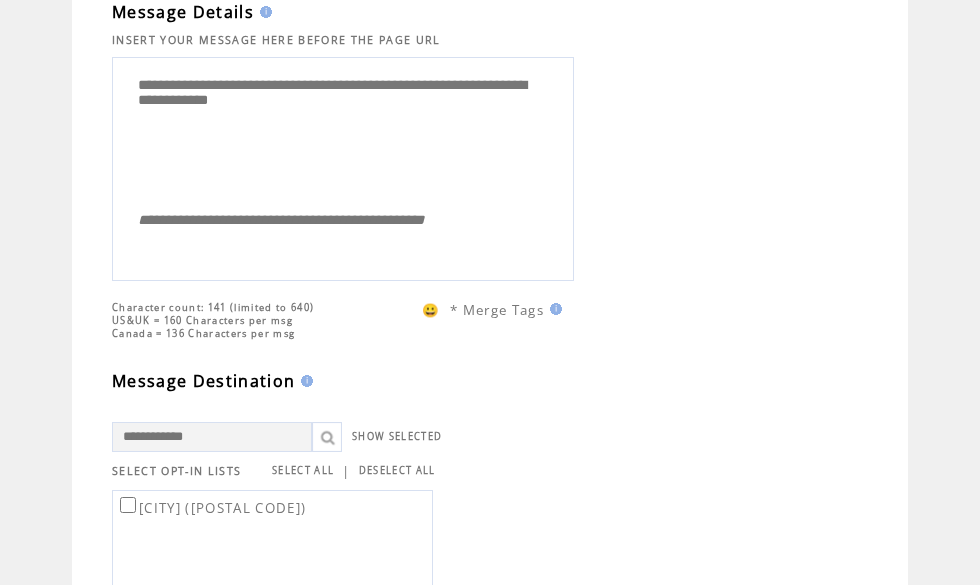 scroll, scrollTop: 0, scrollLeft: 0, axis: both 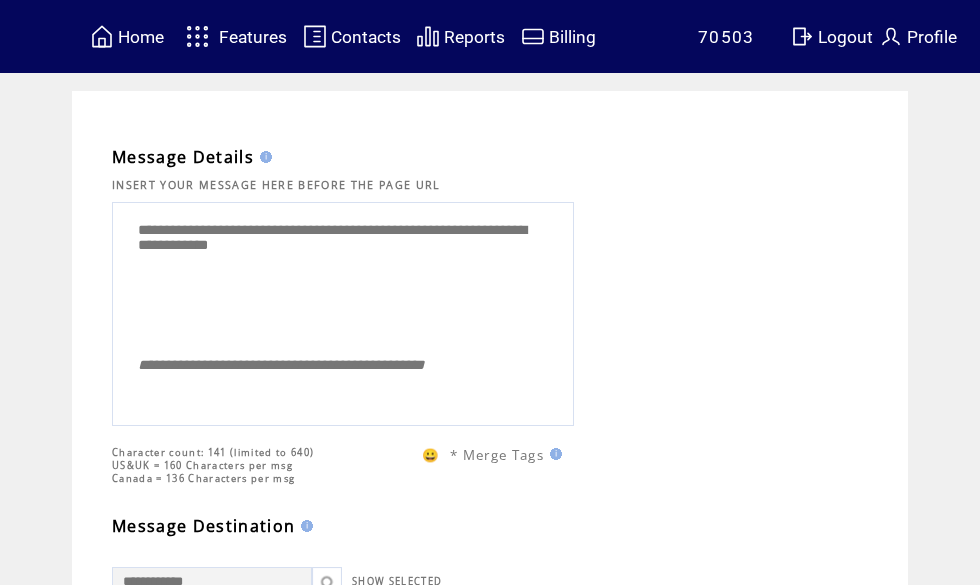 click on "Home" at bounding box center [141, 37] 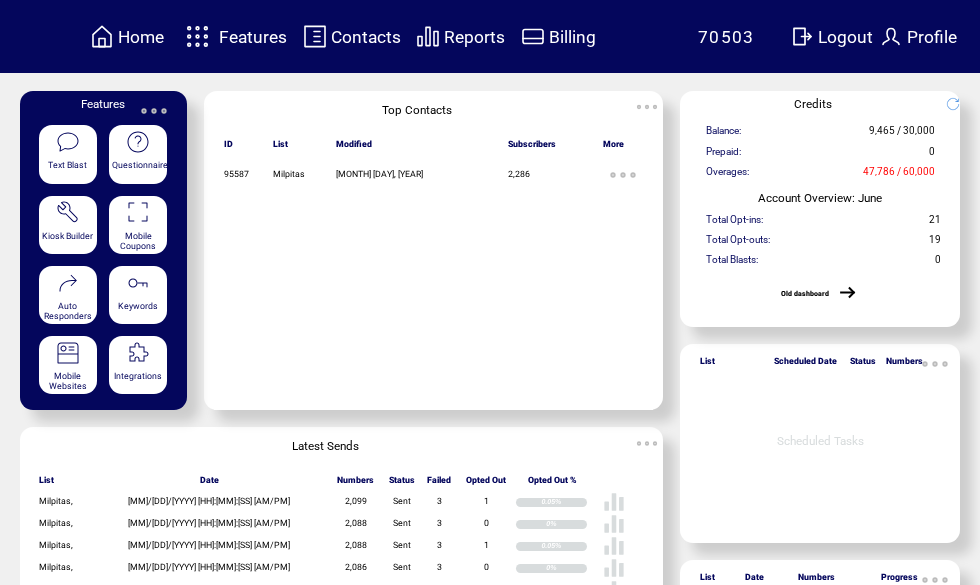 scroll, scrollTop: 0, scrollLeft: 0, axis: both 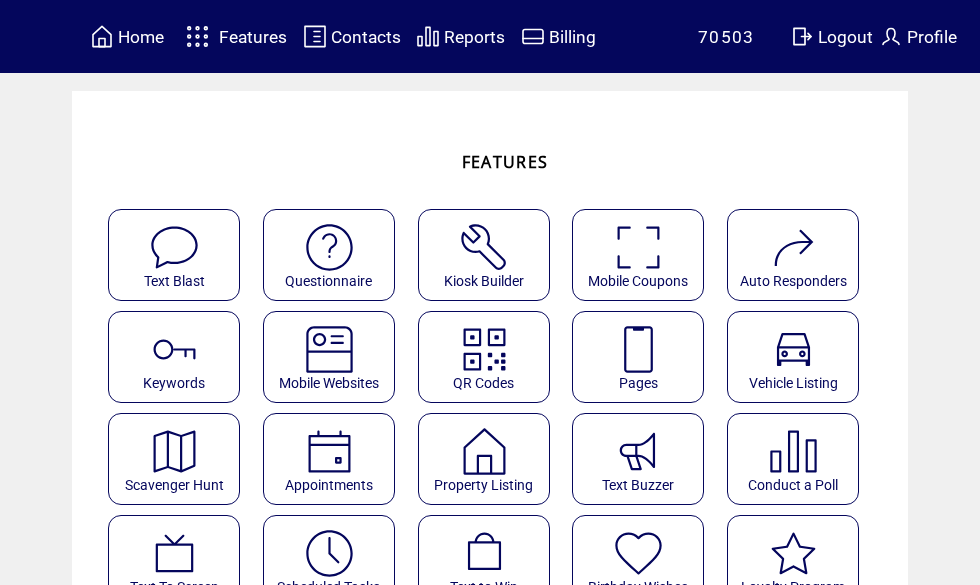 click at bounding box center (329, 553) 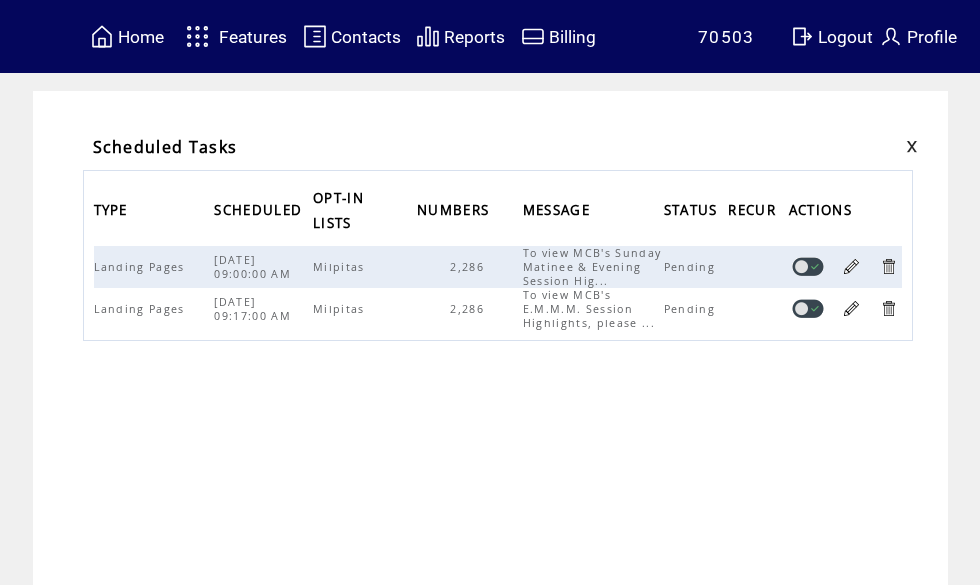 scroll, scrollTop: 0, scrollLeft: 0, axis: both 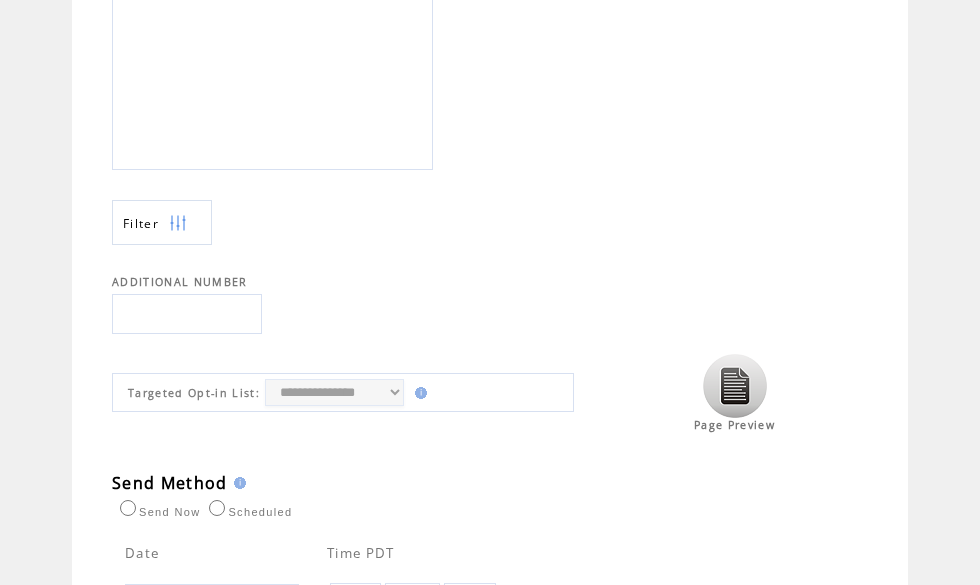 click at bounding box center [735, 386] 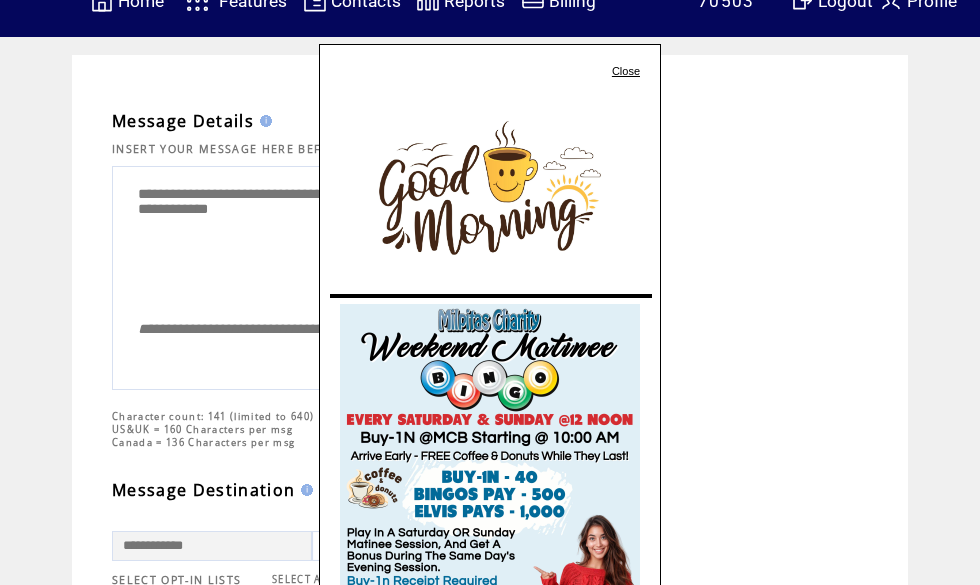 scroll, scrollTop: 0, scrollLeft: 0, axis: both 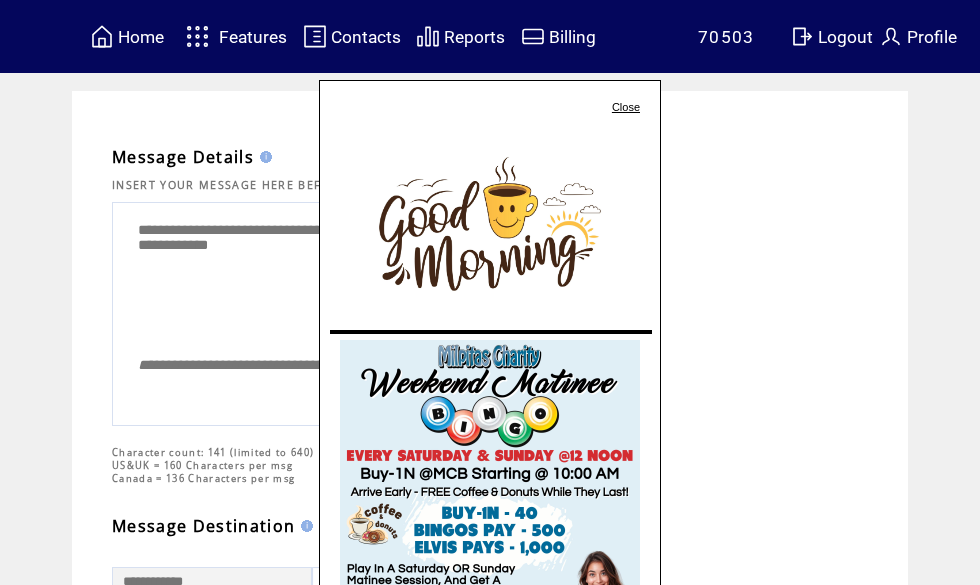 click on "Close" at bounding box center (626, 107) 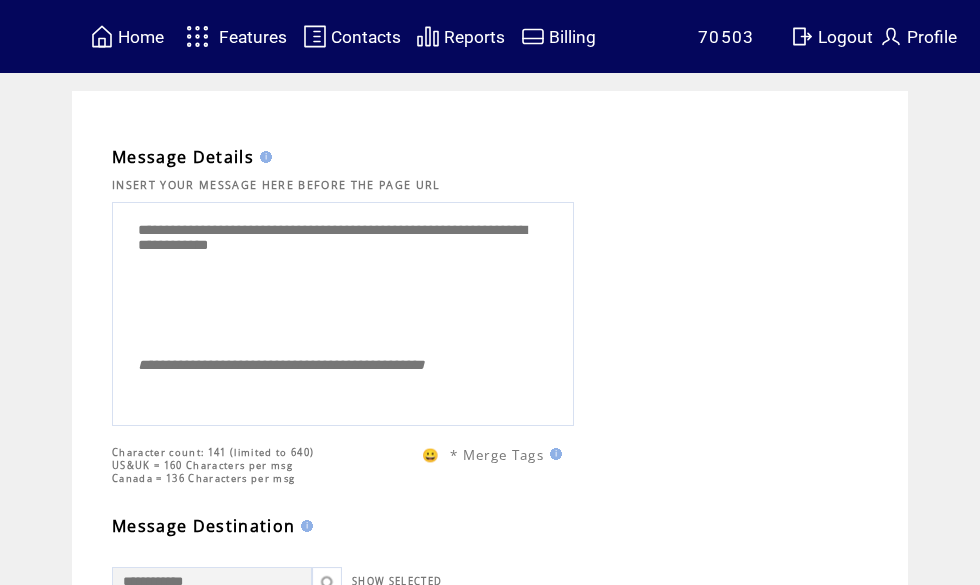 scroll, scrollTop: 0, scrollLeft: 0, axis: both 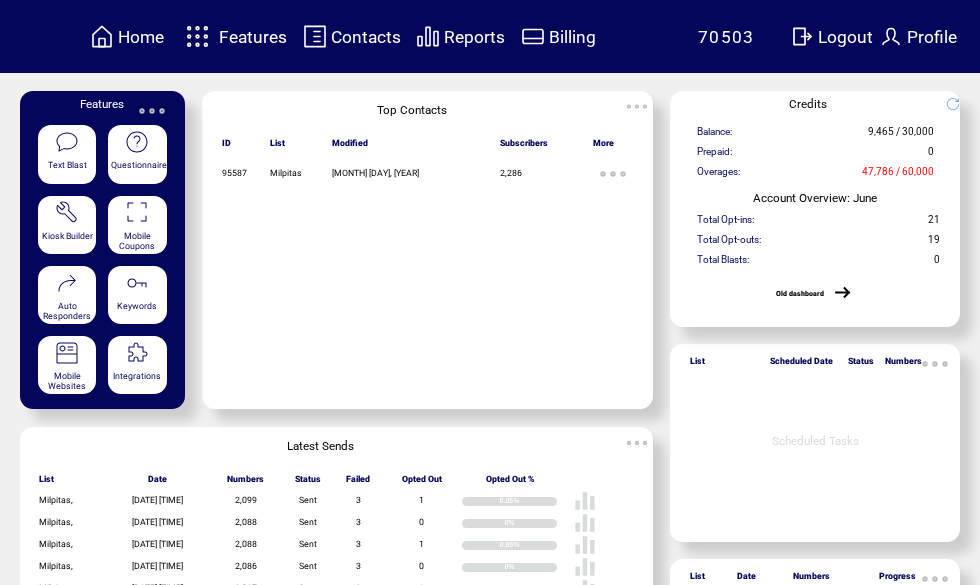 click on "Features" at bounding box center [253, 37] 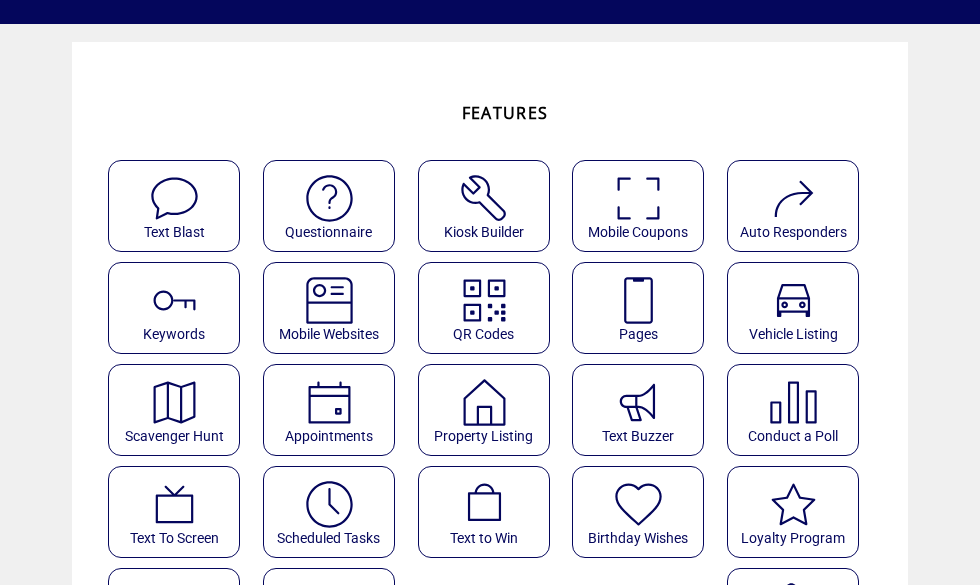 scroll, scrollTop: 61, scrollLeft: 0, axis: vertical 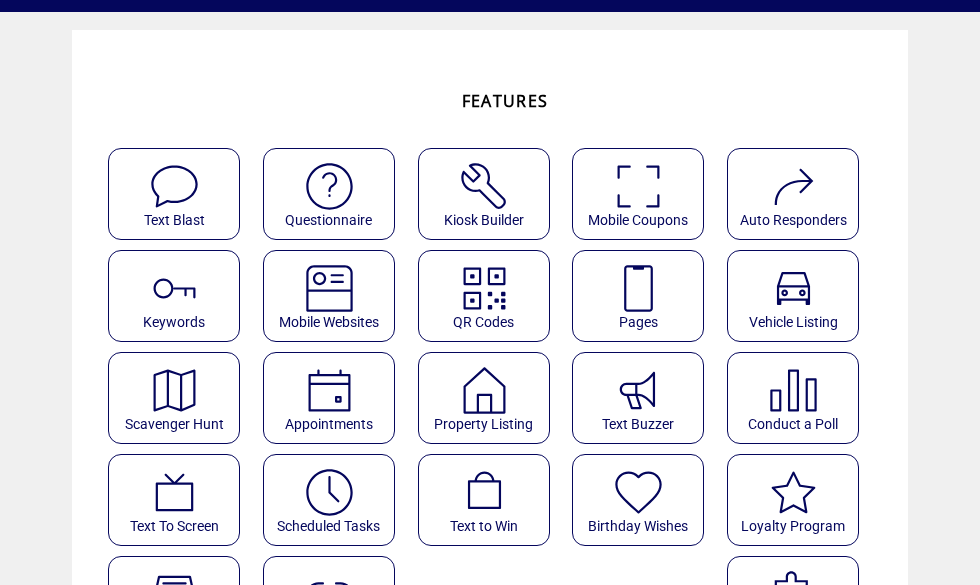 click at bounding box center [329, 492] 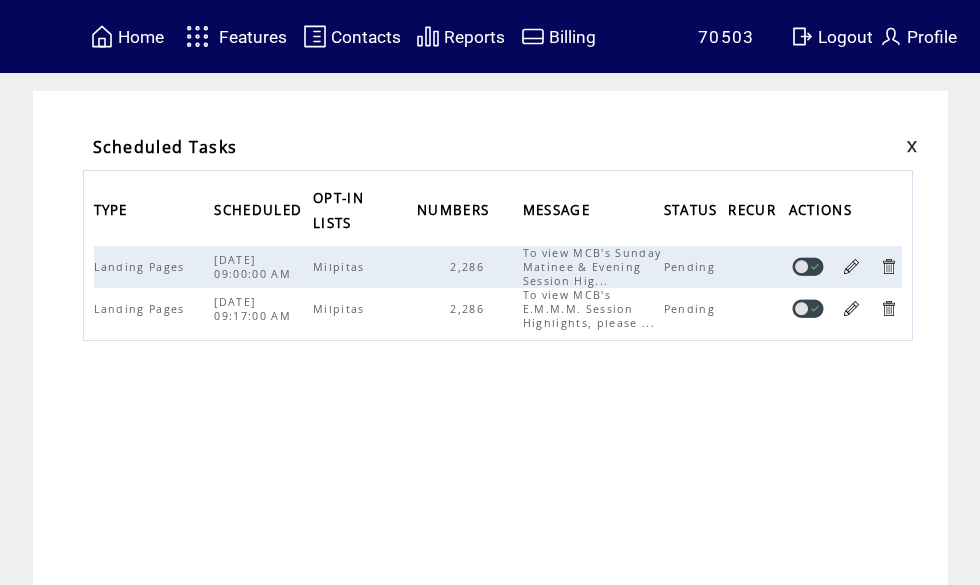 scroll, scrollTop: 0, scrollLeft: 0, axis: both 